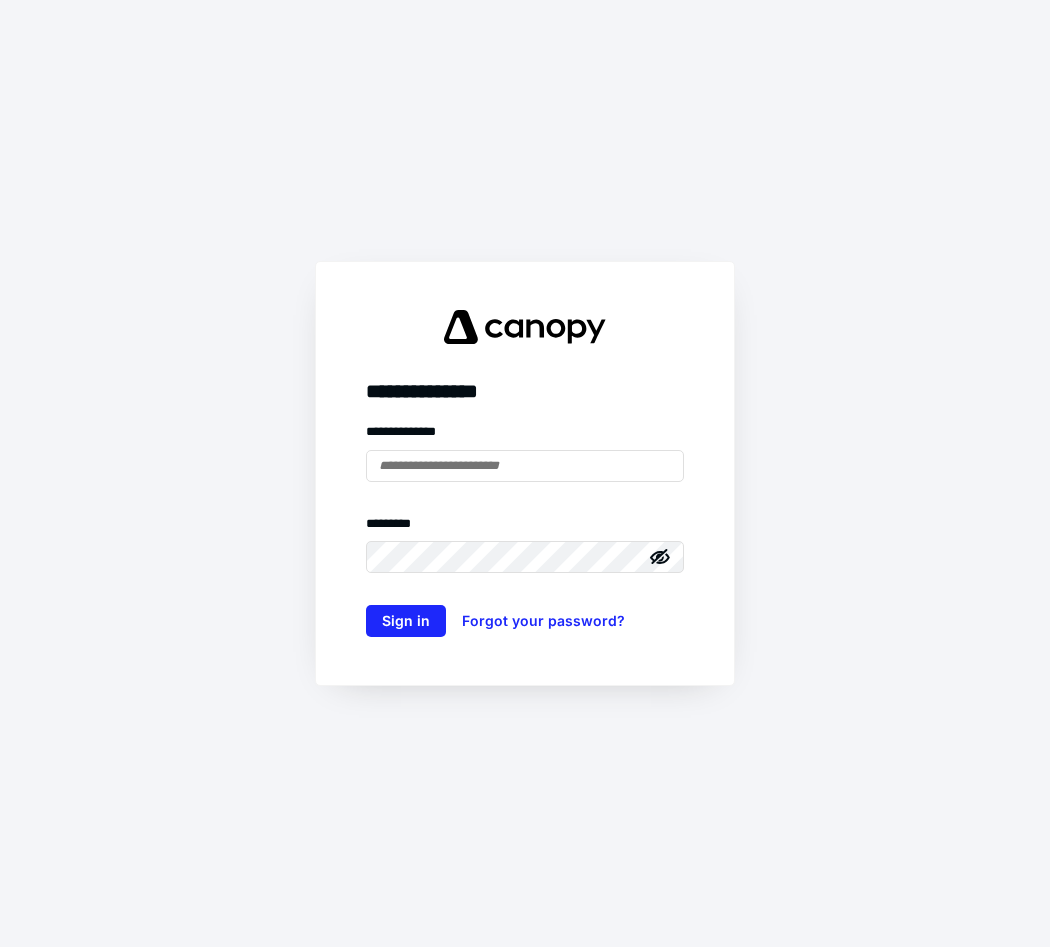 scroll, scrollTop: 0, scrollLeft: 0, axis: both 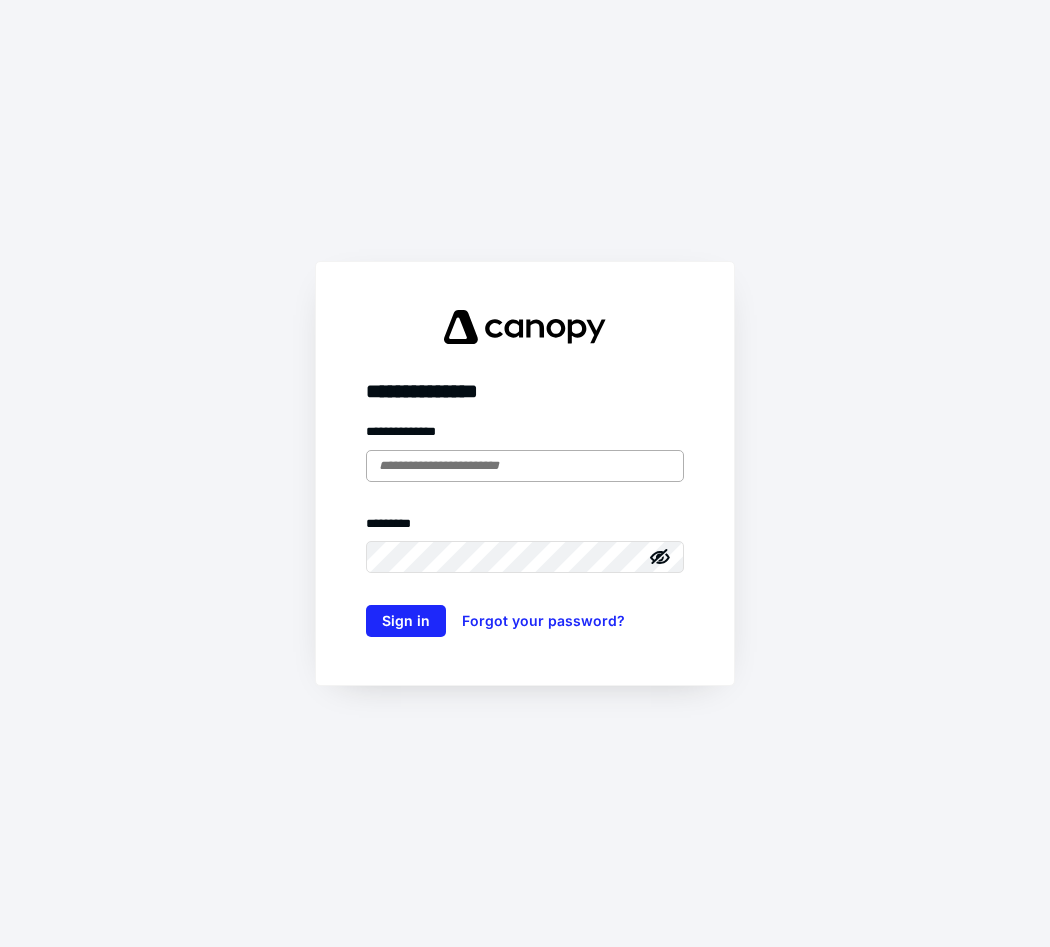click at bounding box center (525, 466) 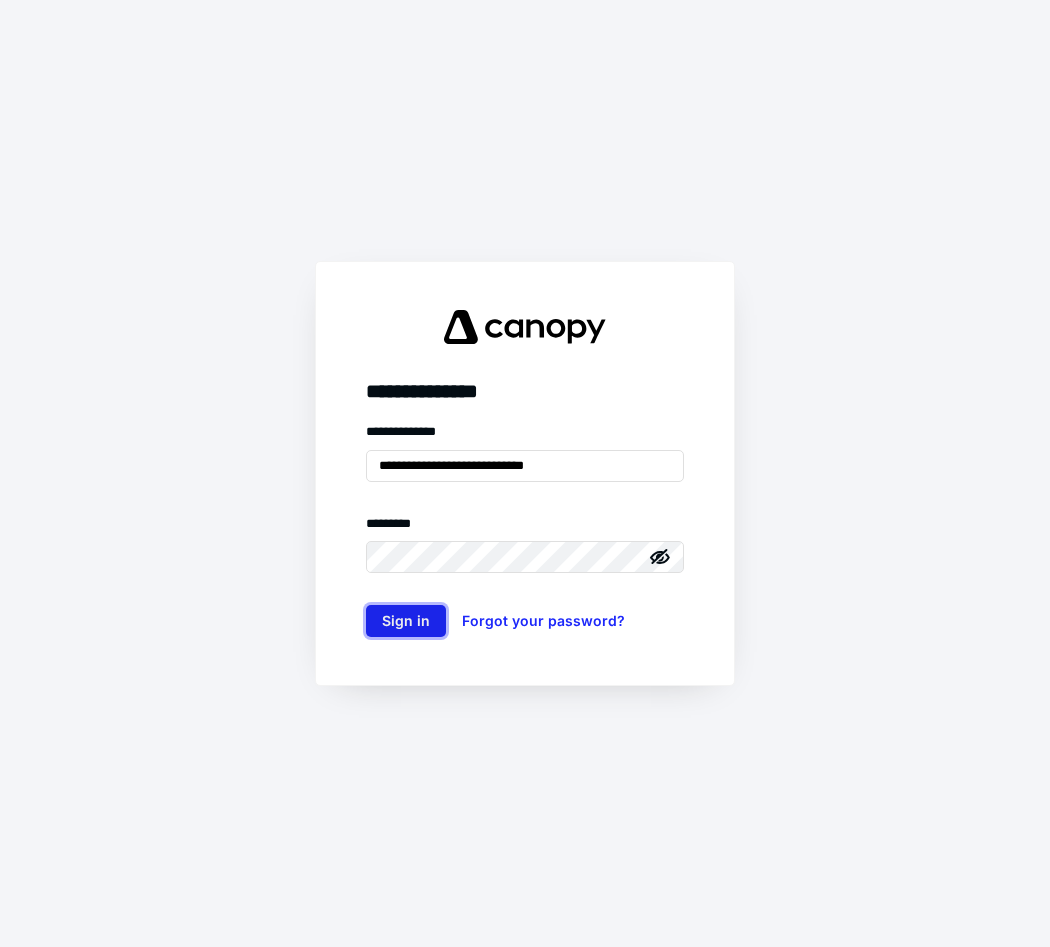 click on "Sign in" at bounding box center (406, 621) 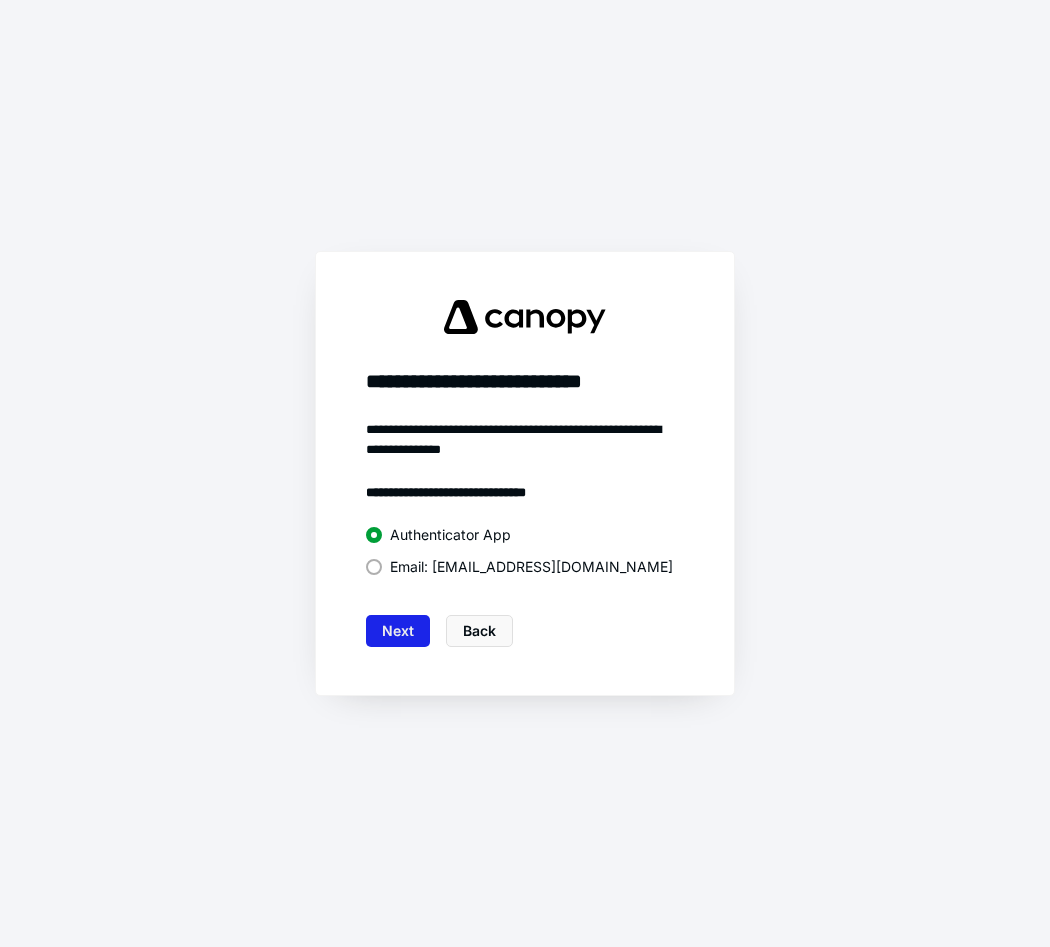 drag, startPoint x: 397, startPoint y: 562, endPoint x: 389, endPoint y: 625, distance: 63.505905 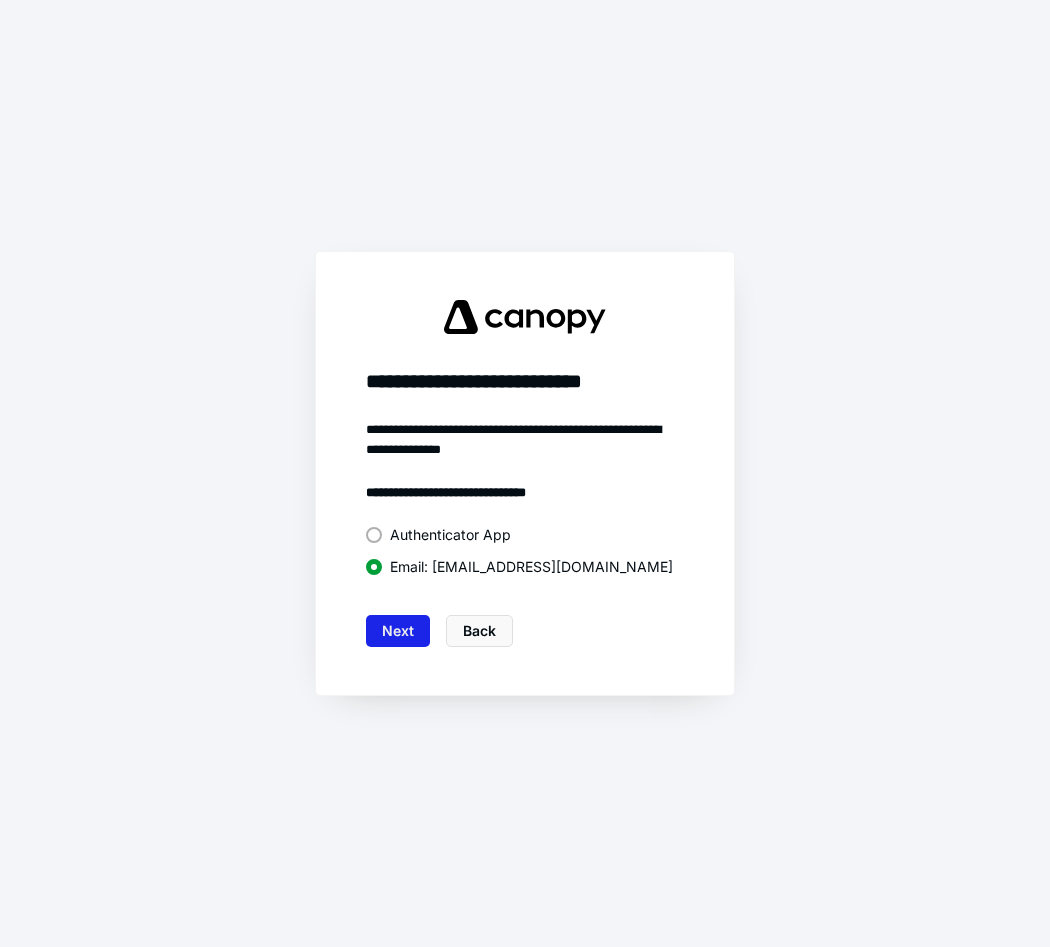 click on "Next" at bounding box center (398, 631) 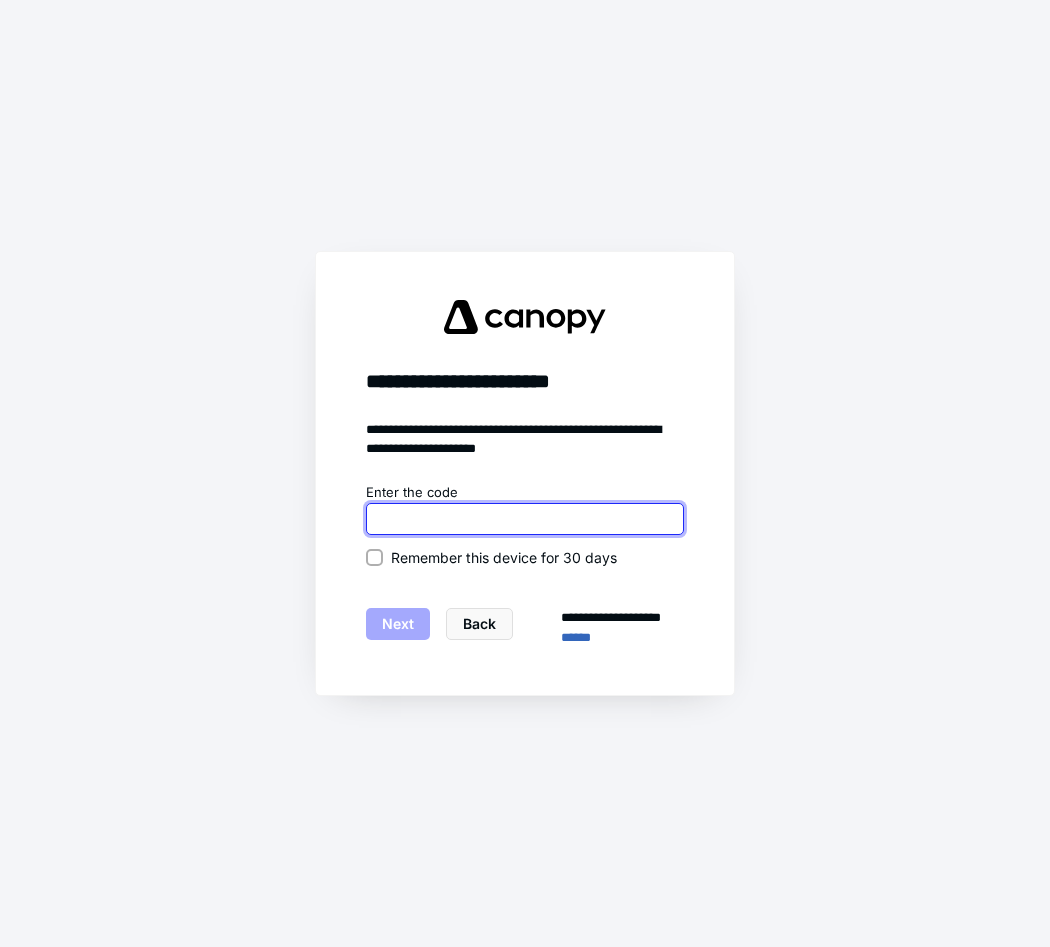 click at bounding box center (525, 519) 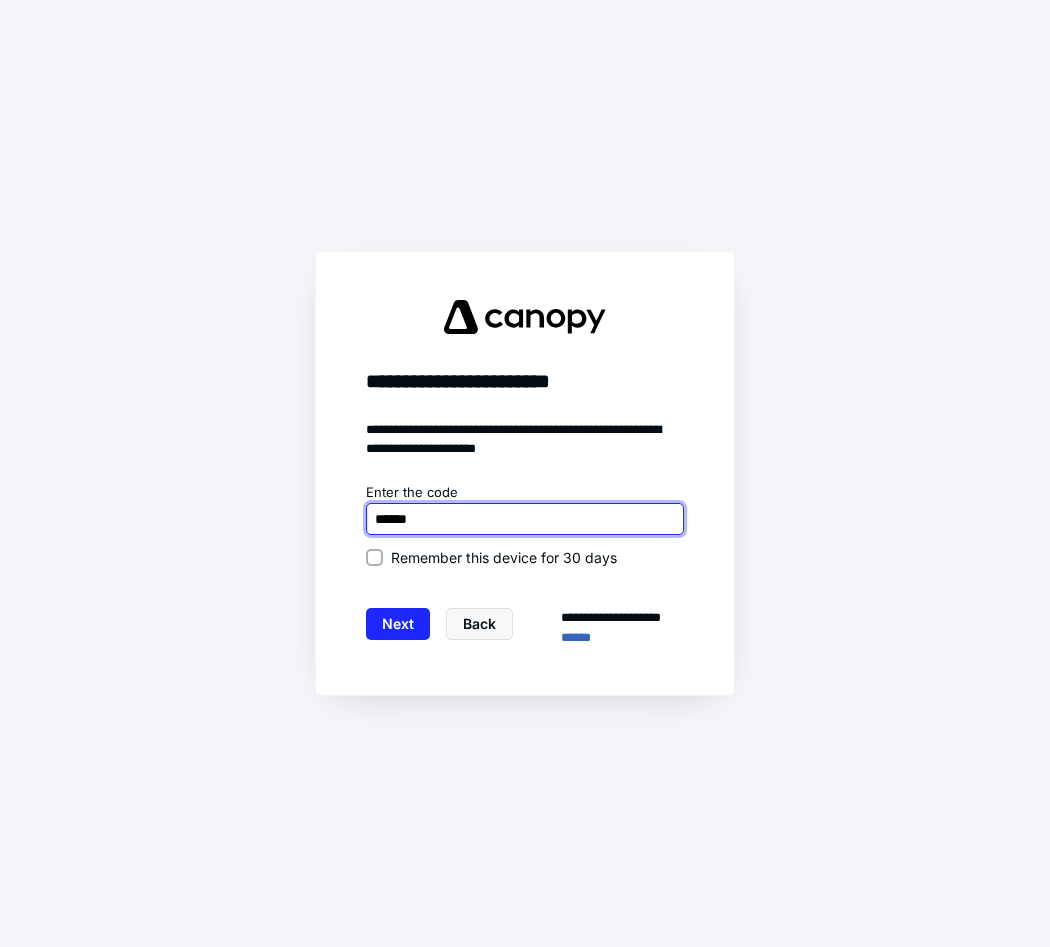 type on "******" 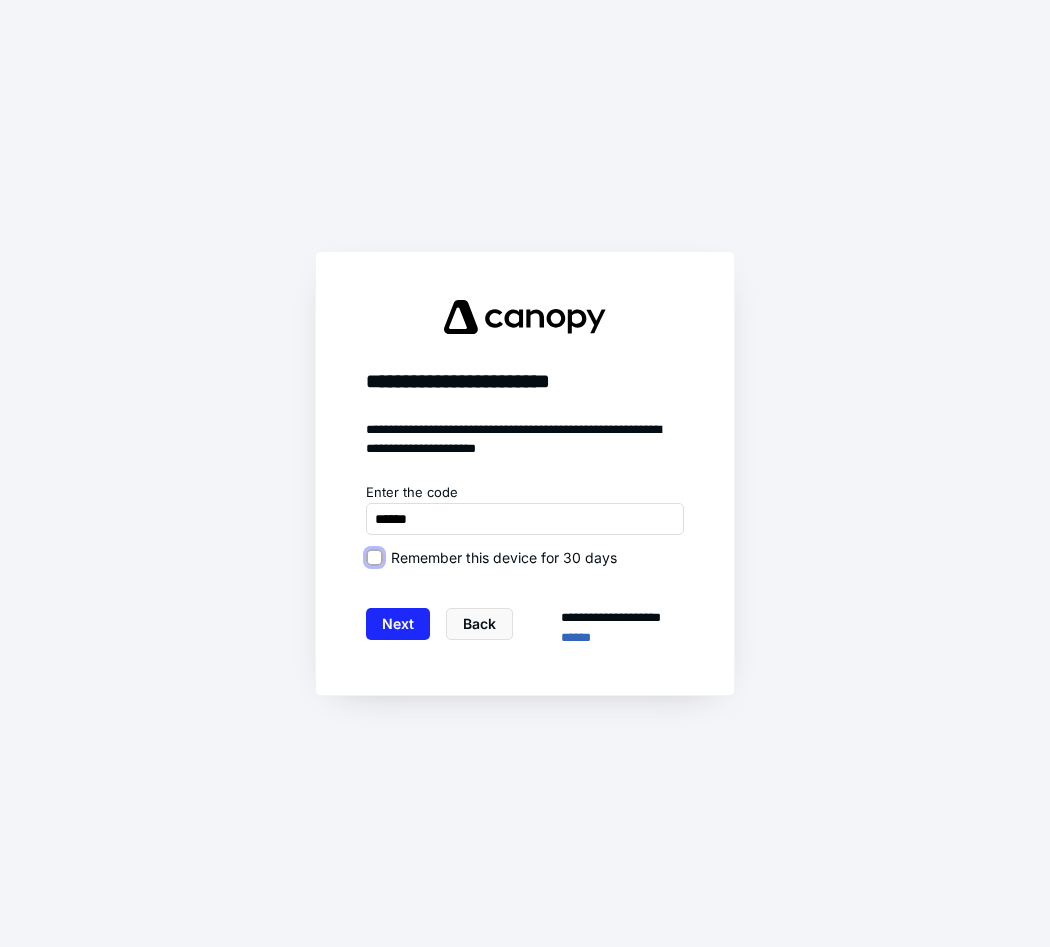 click on "Remember this device for 30 days" at bounding box center [374, 557] 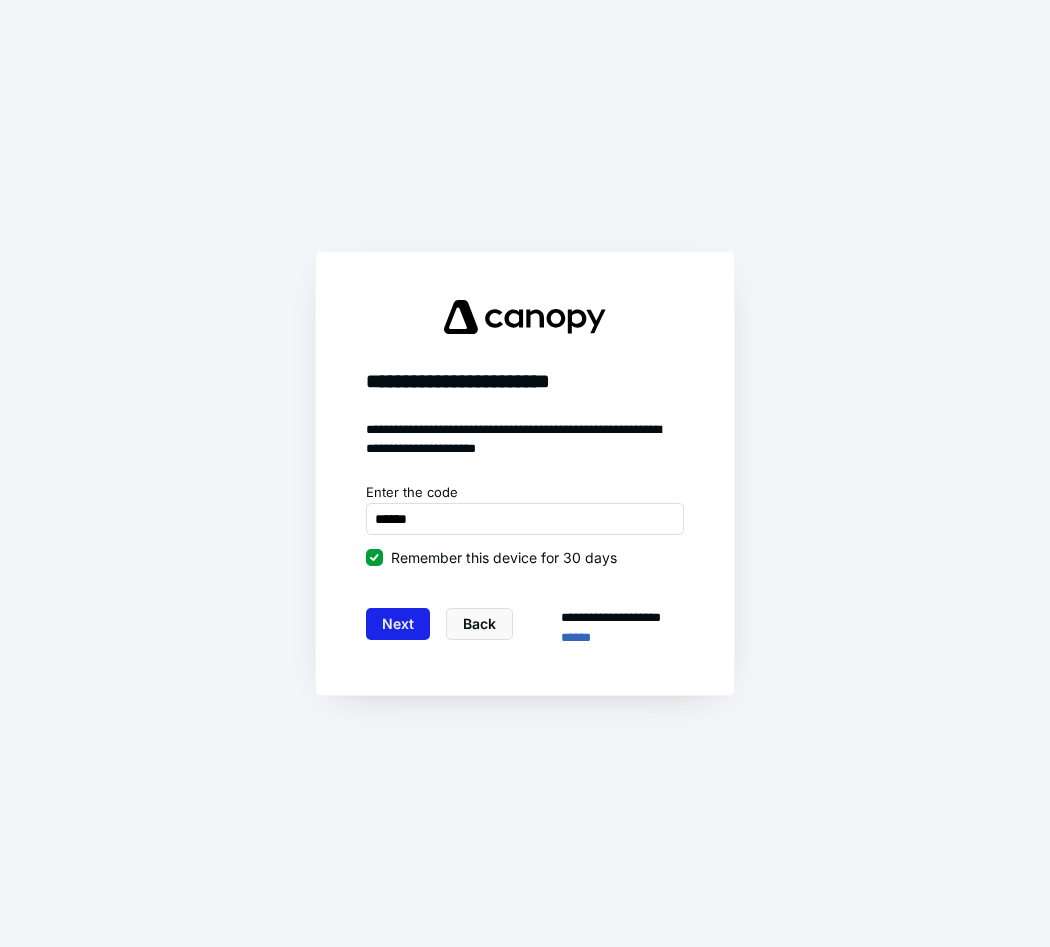 click on "Next" at bounding box center [398, 624] 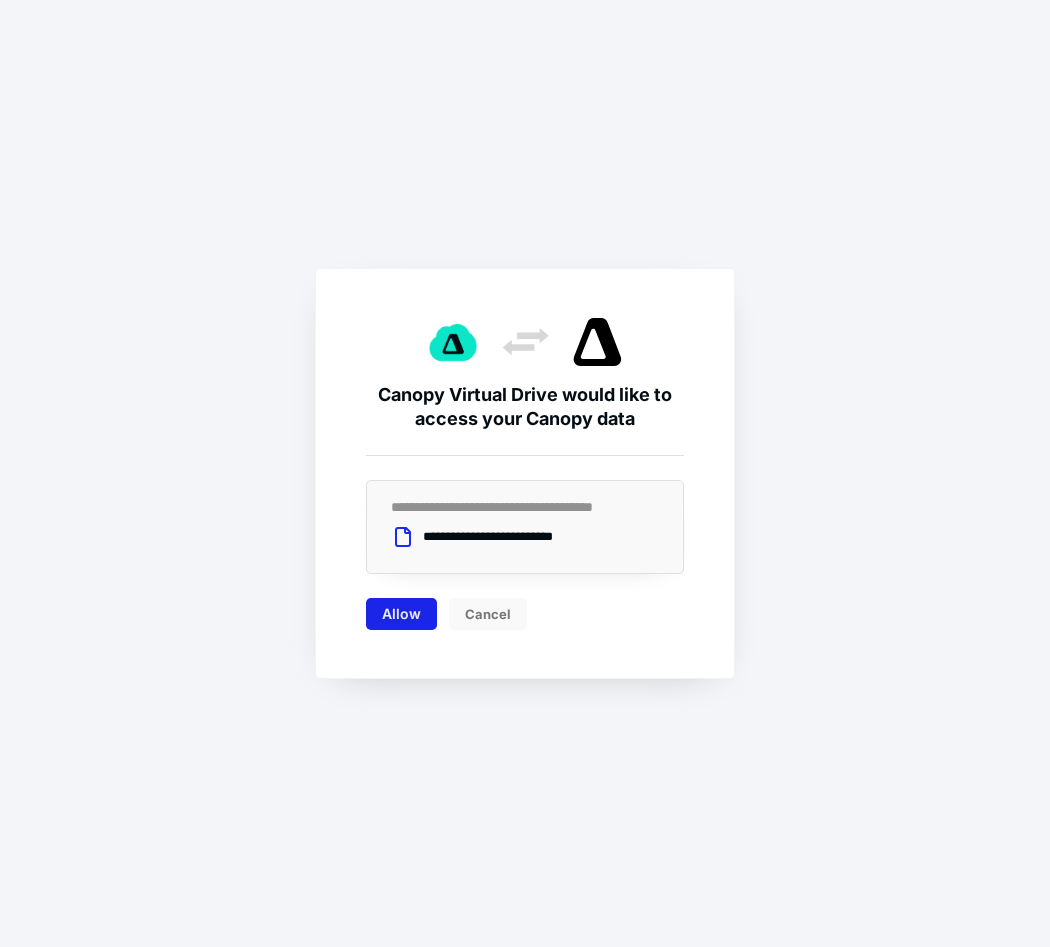 click on "Allow" at bounding box center [401, 614] 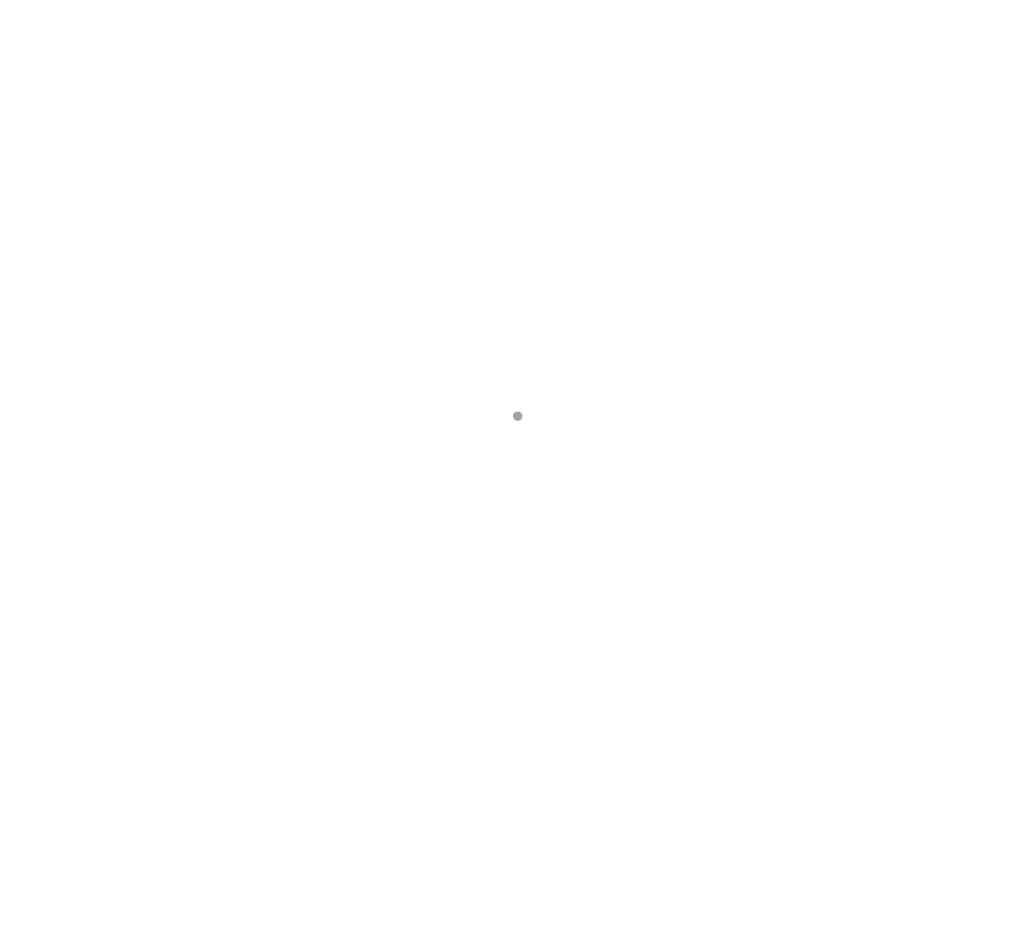 scroll, scrollTop: 0, scrollLeft: 0, axis: both 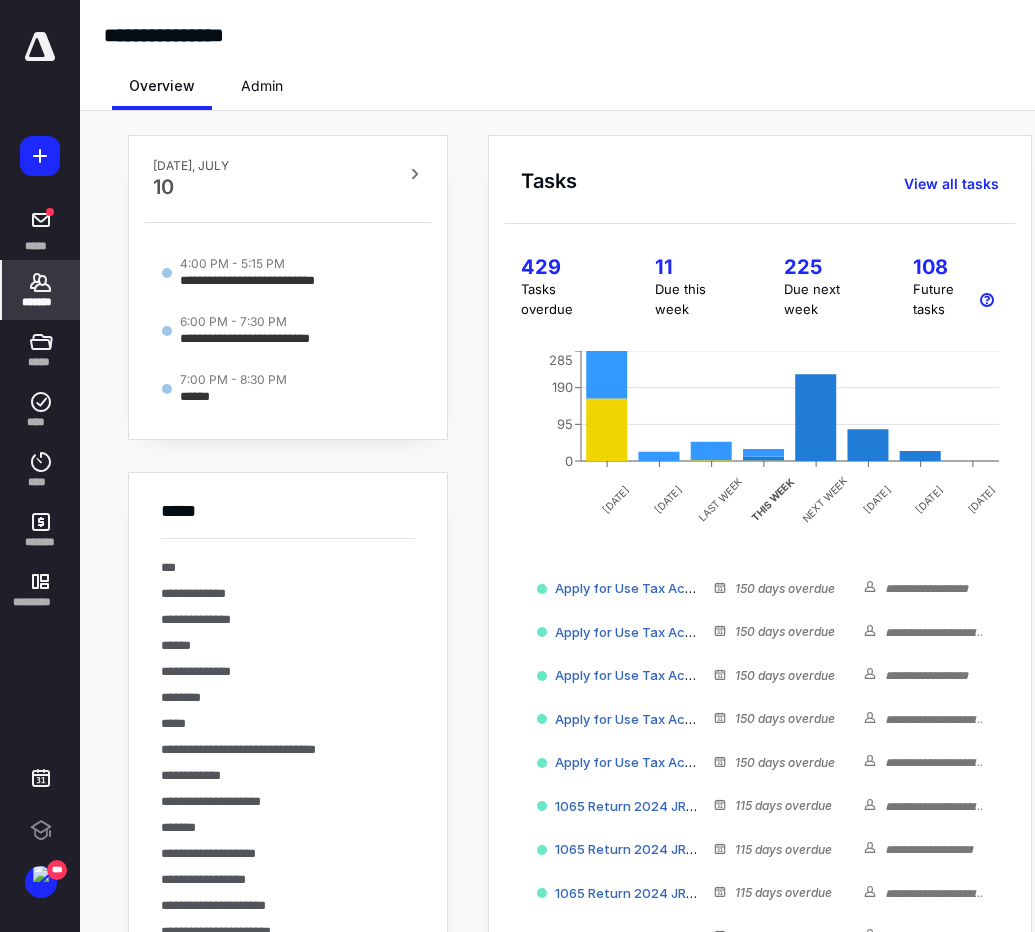 click 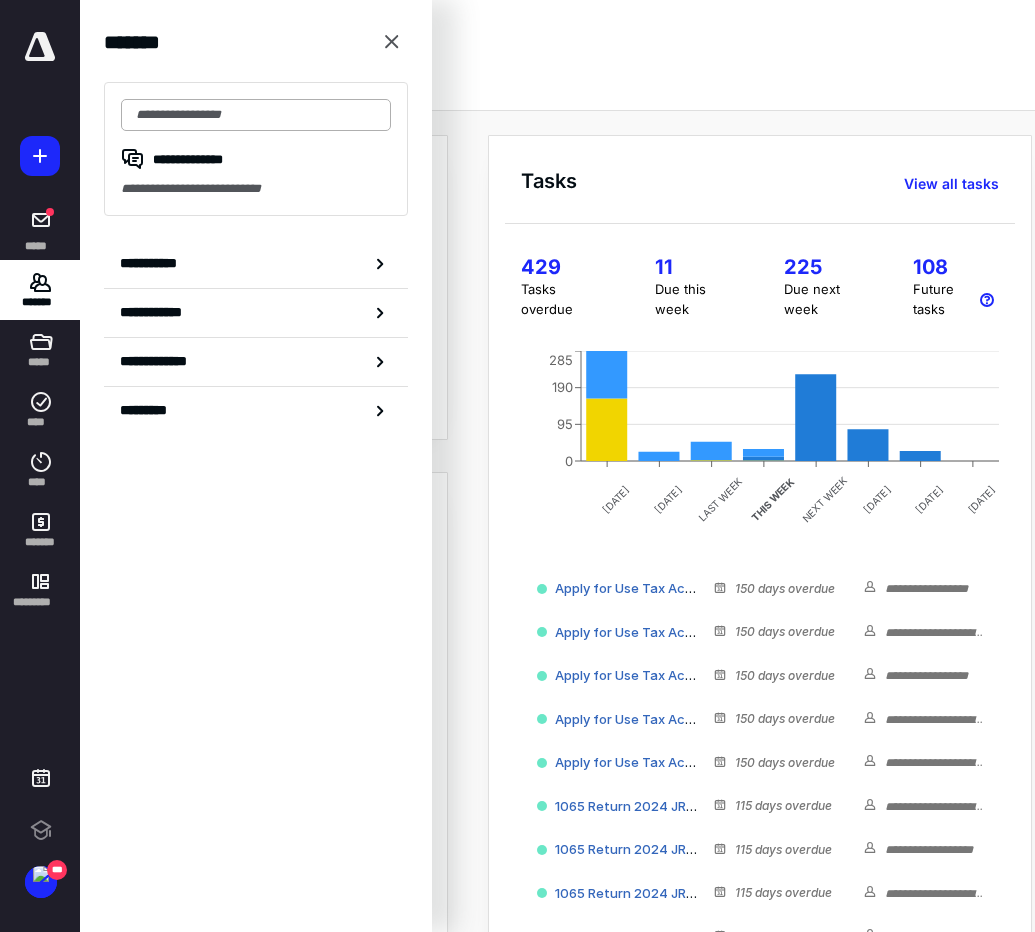 click at bounding box center [256, 115] 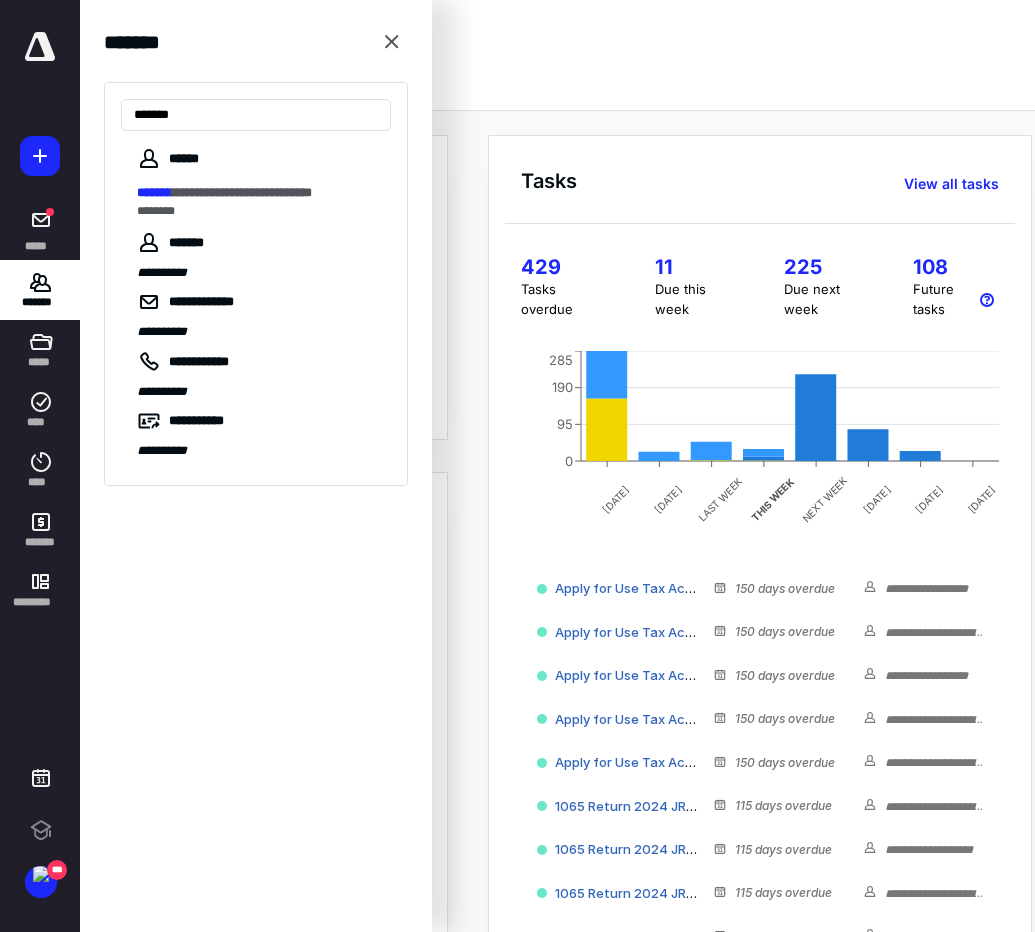 type on "*******" 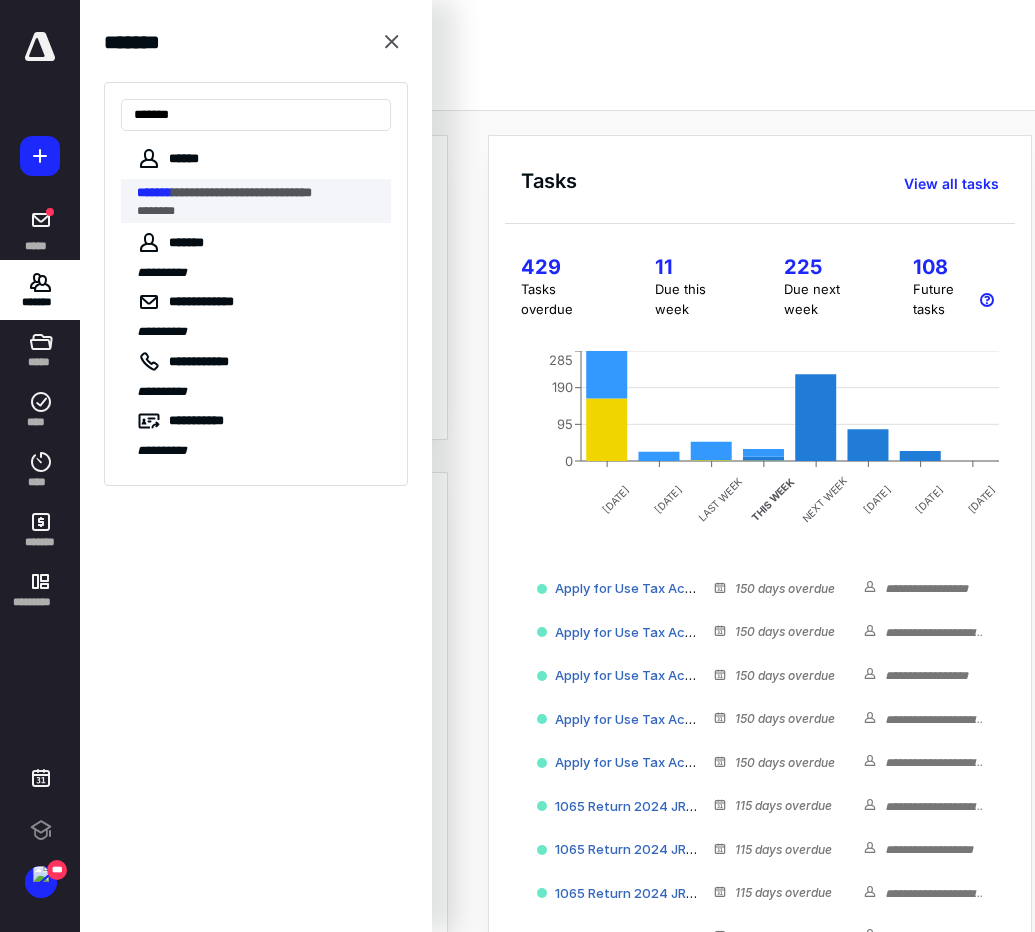 click on "*******" at bounding box center (154, 192) 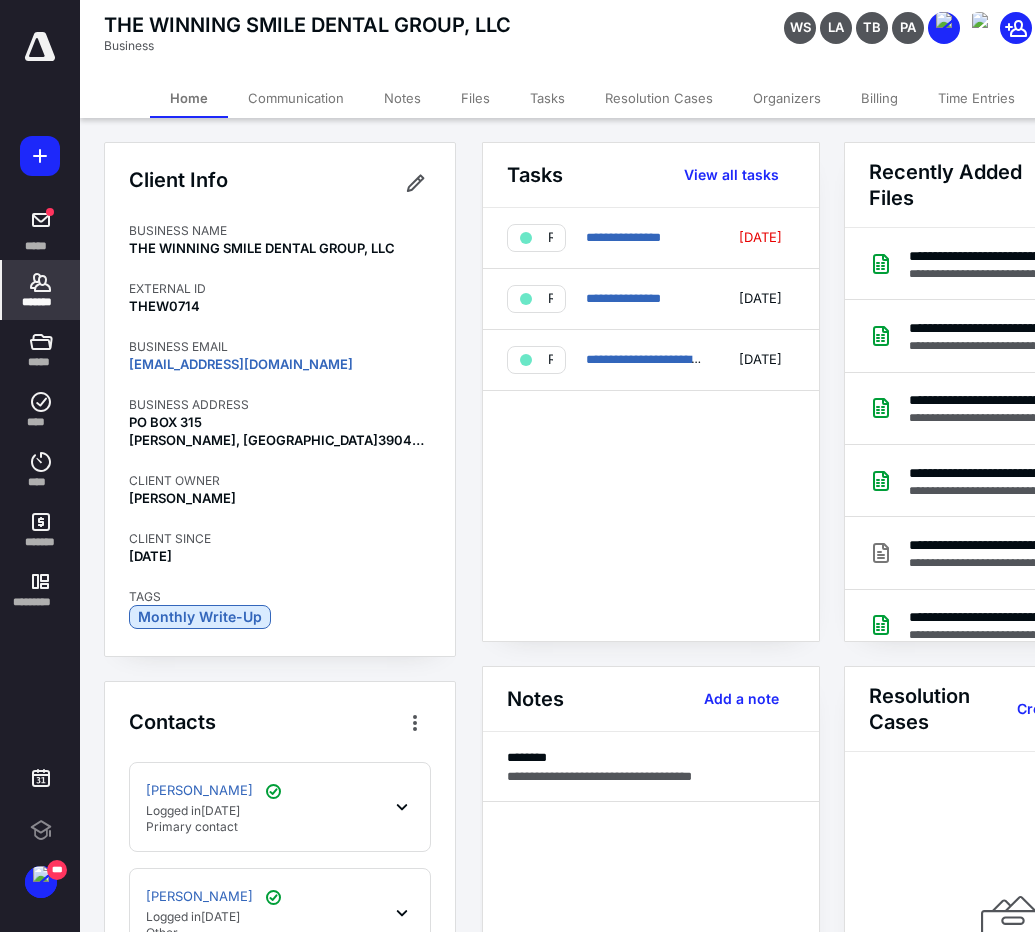 click on "Files" at bounding box center (475, 98) 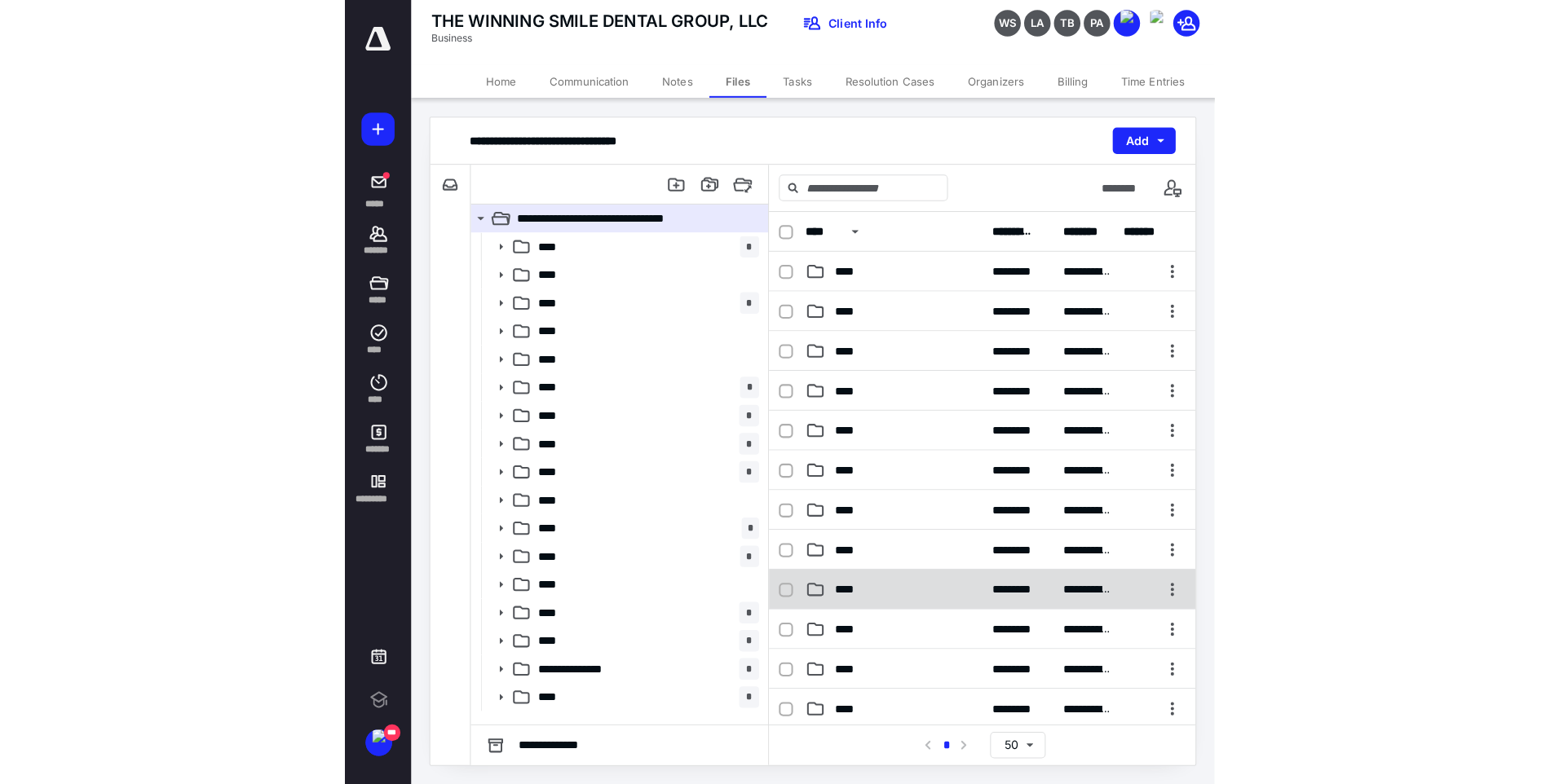 scroll, scrollTop: 0, scrollLeft: 0, axis: both 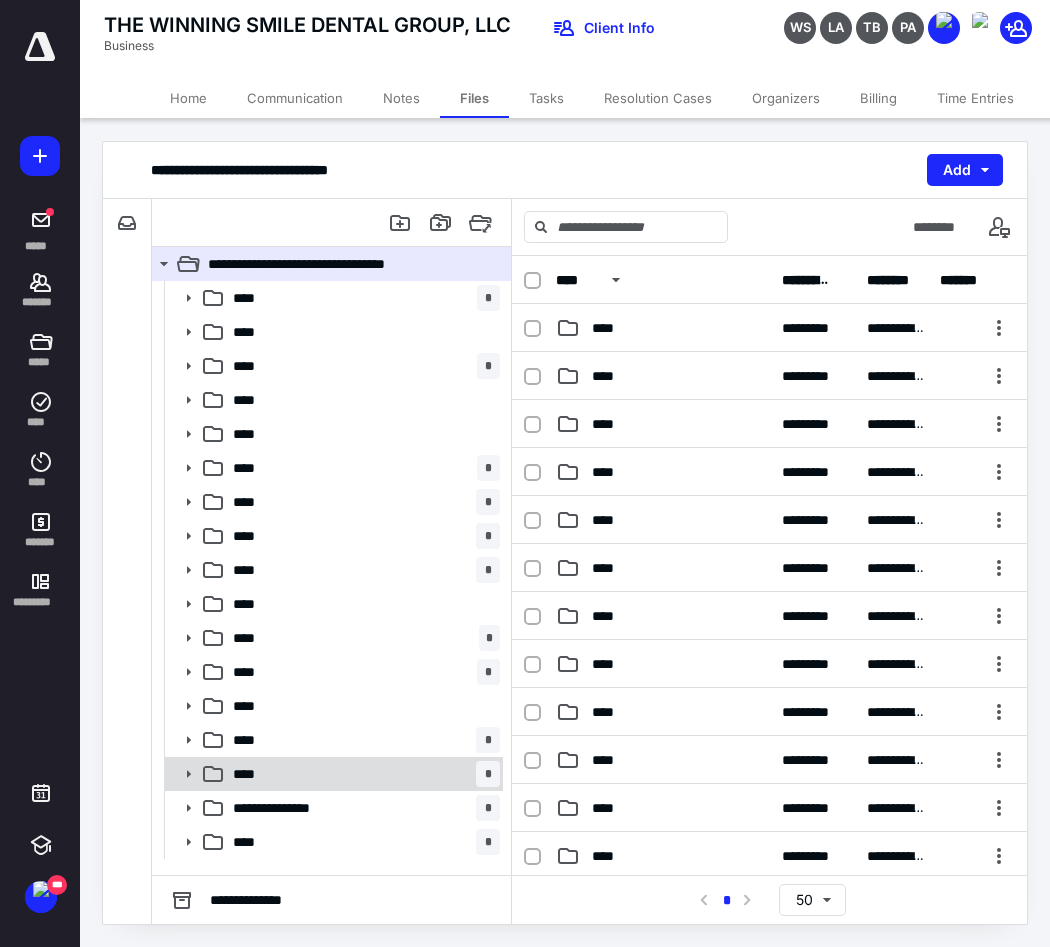 click on "****" at bounding box center [250, 774] 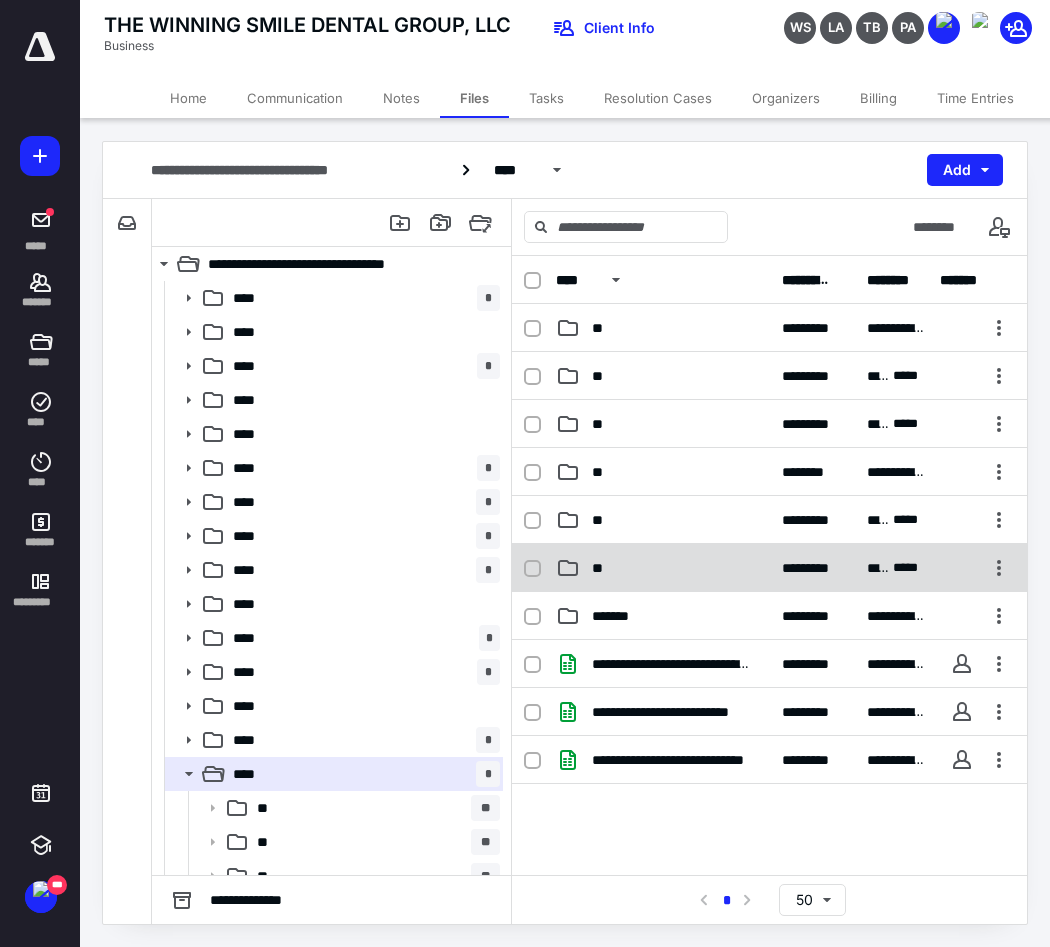 click on "**" at bounding box center (601, 568) 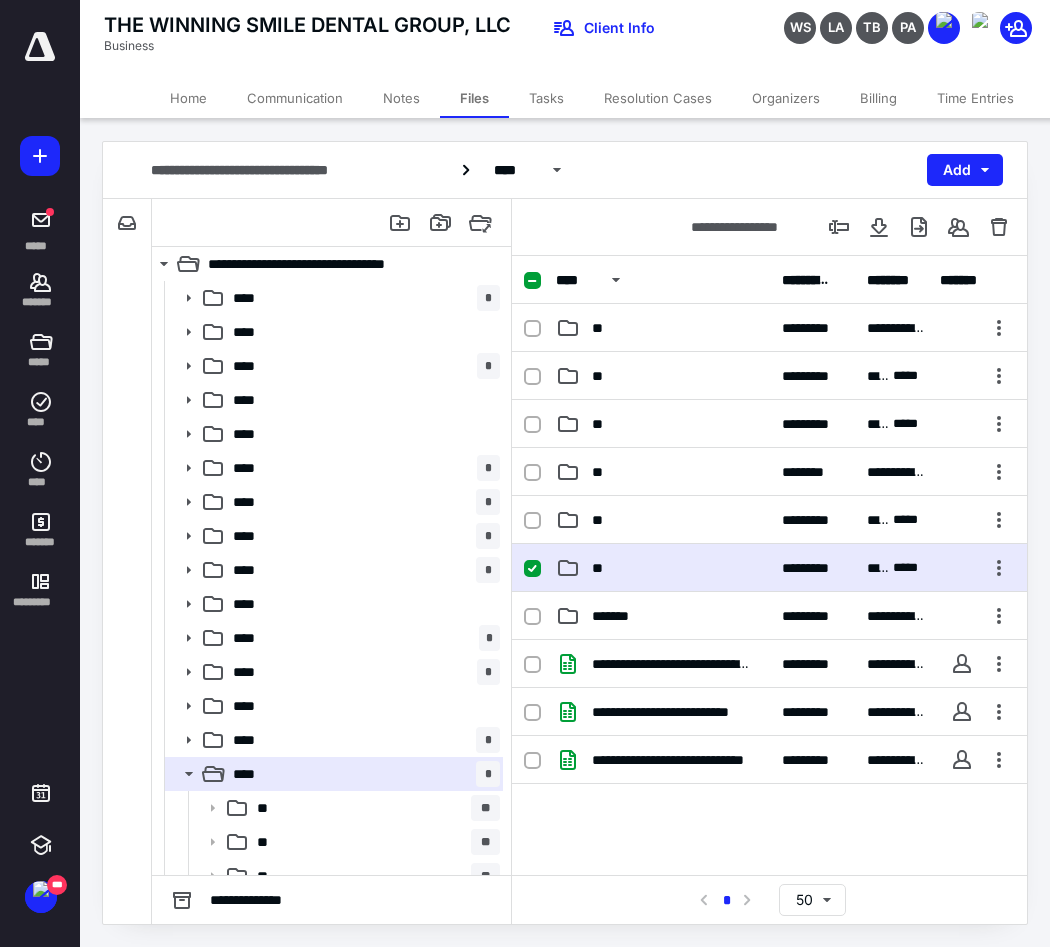 click on "**" at bounding box center (601, 568) 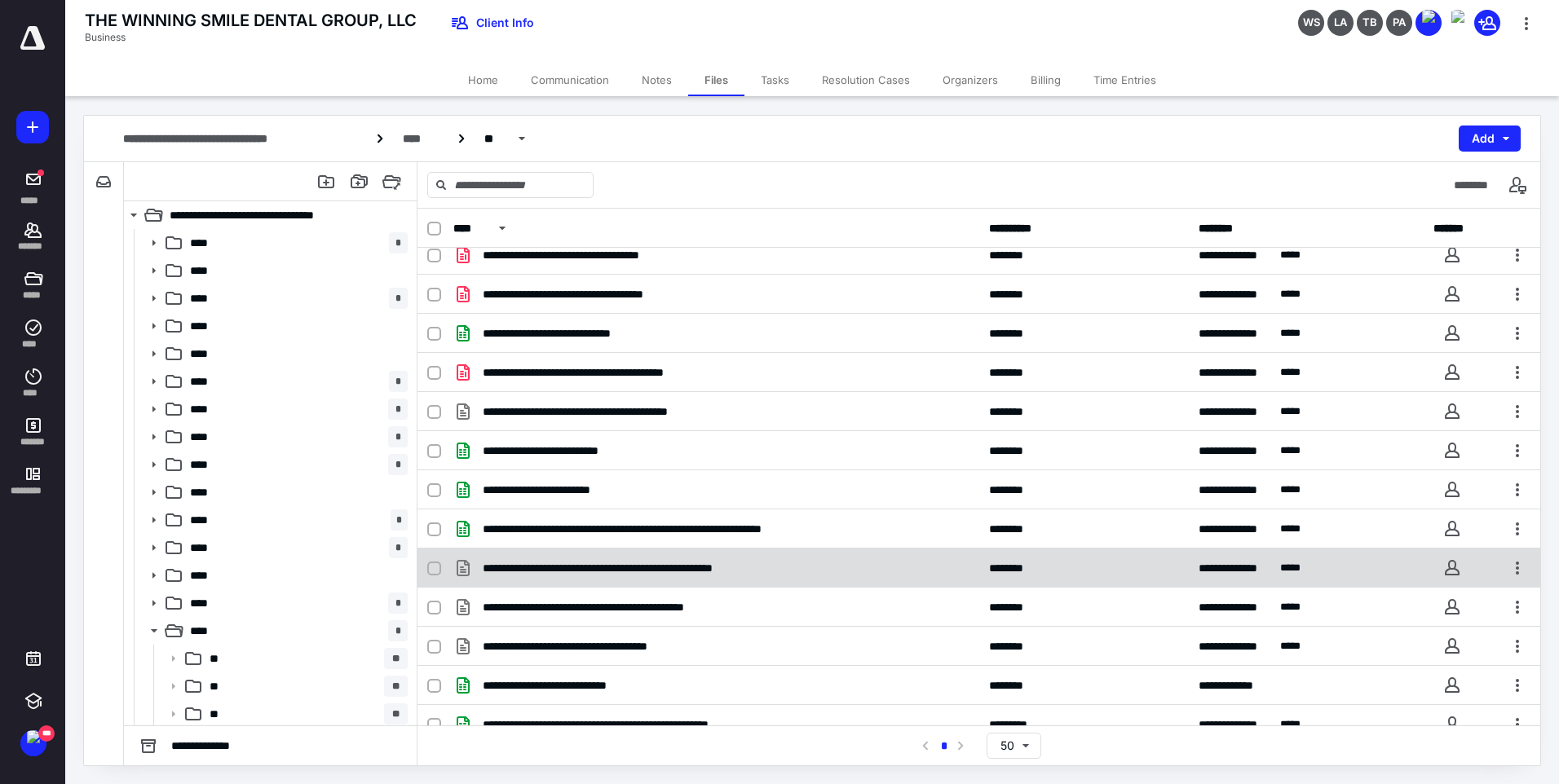 scroll, scrollTop: 266, scrollLeft: 0, axis: vertical 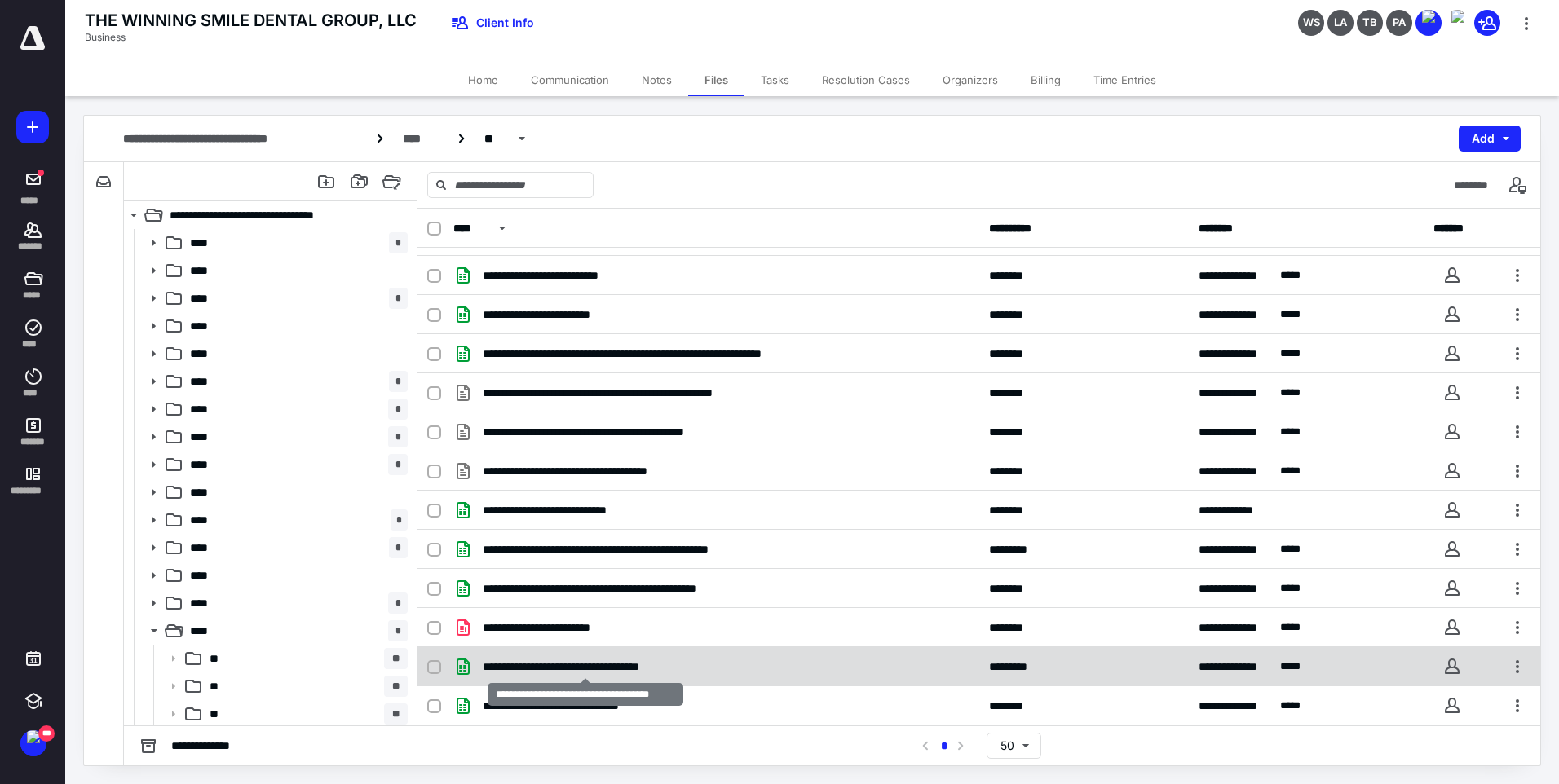 click on "**********" at bounding box center [585, 667] 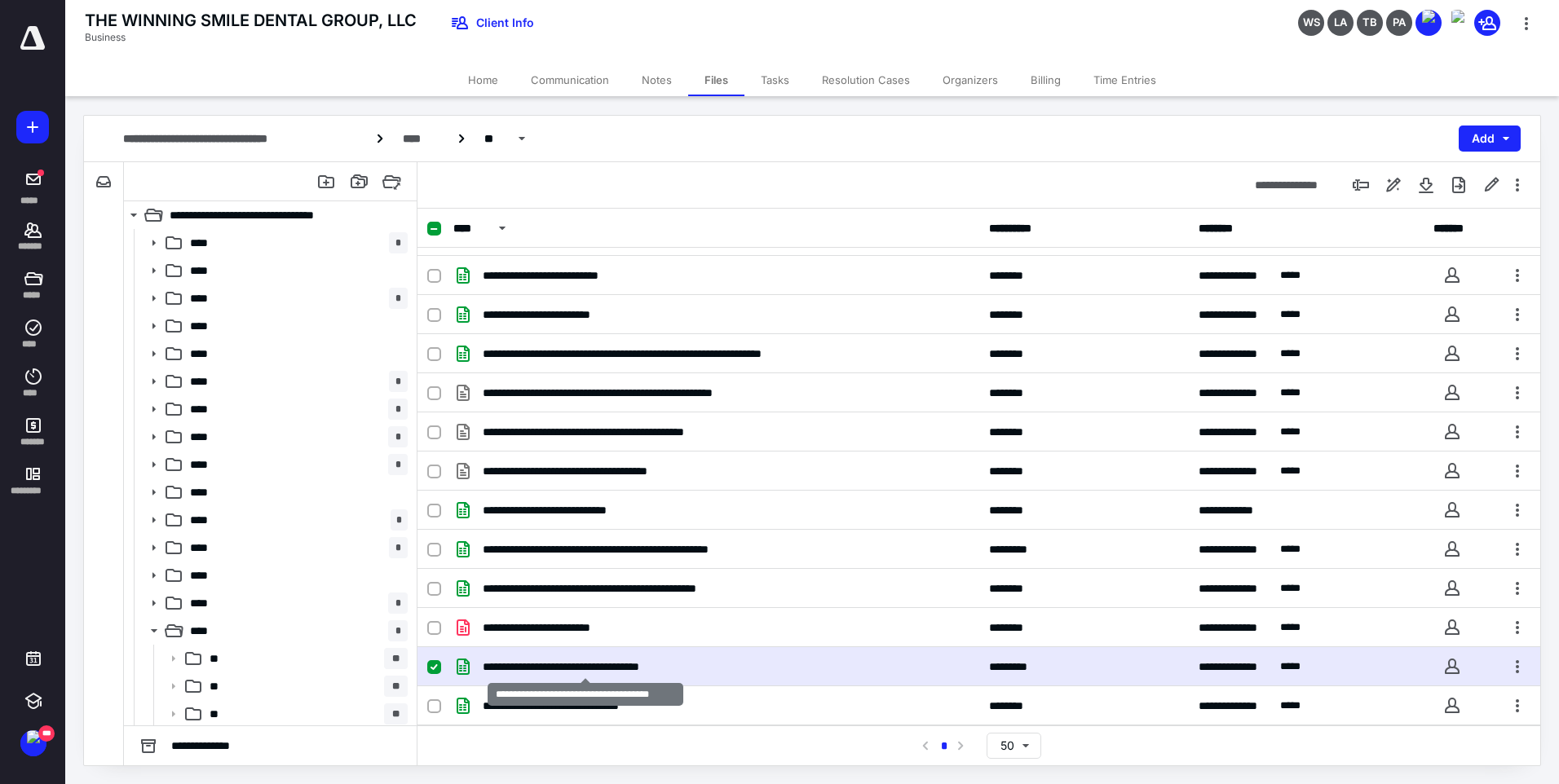 click on "**********" at bounding box center [585, 667] 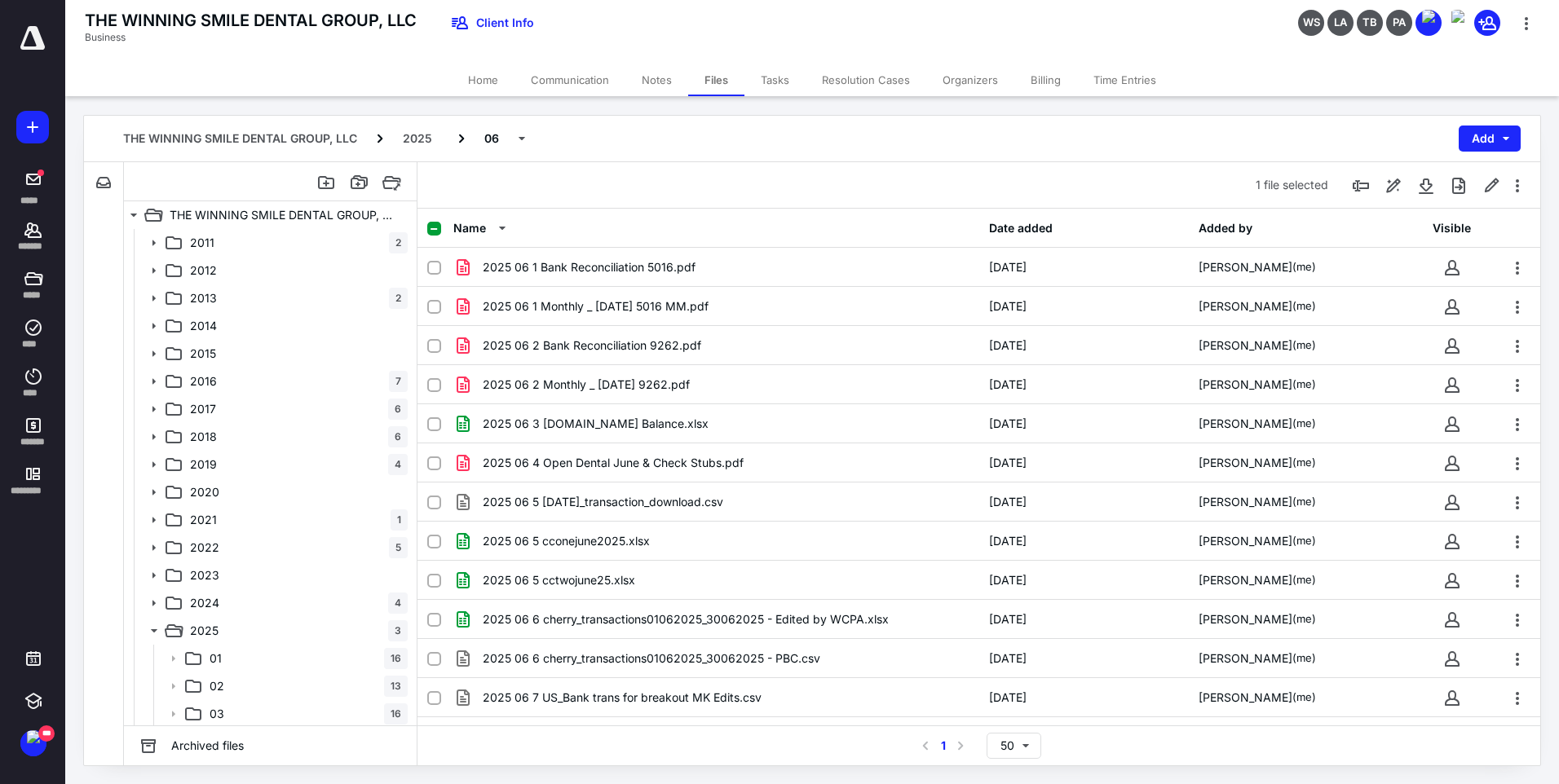 scroll, scrollTop: 266, scrollLeft: 0, axis: vertical 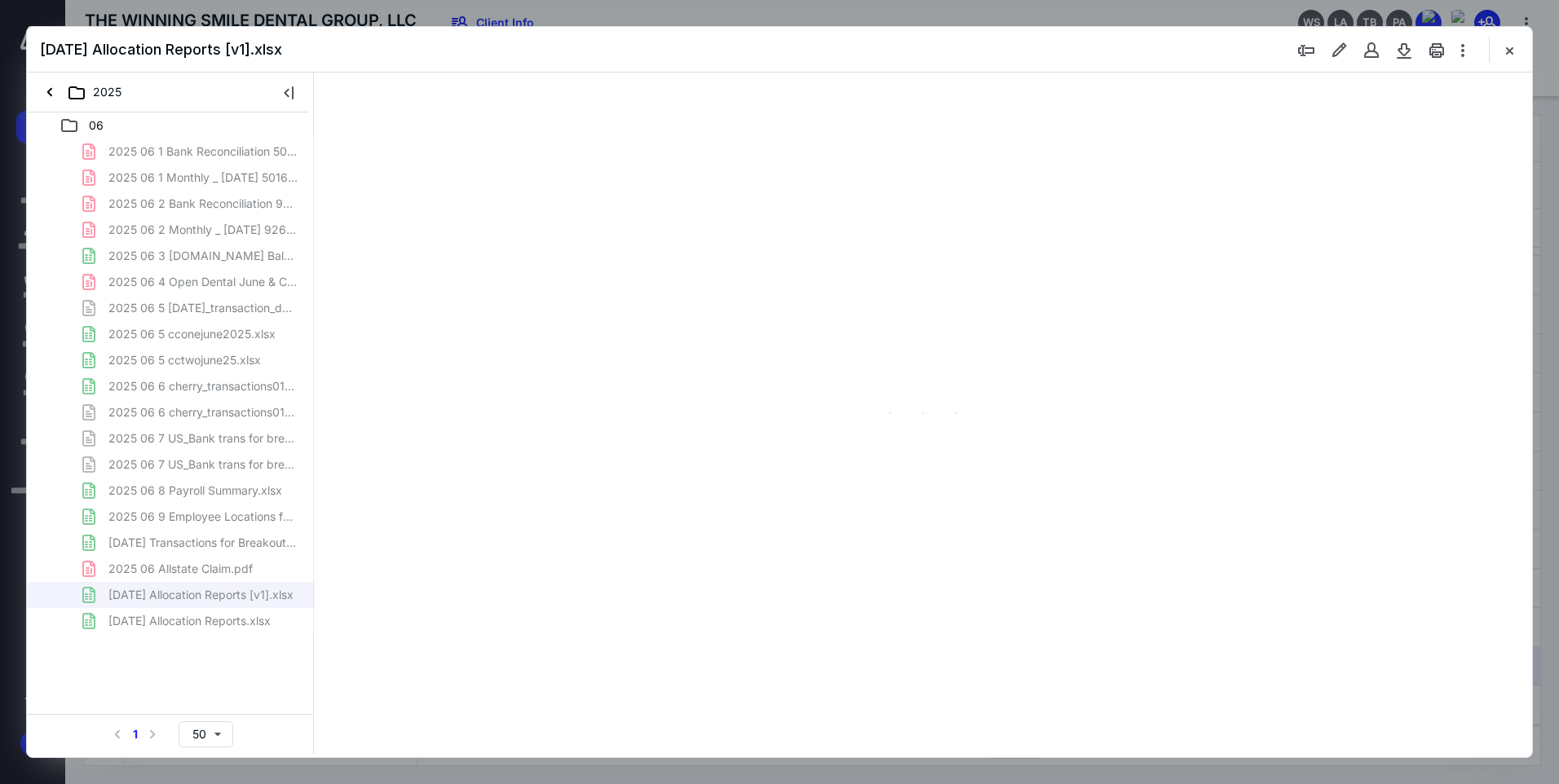 type on "113" 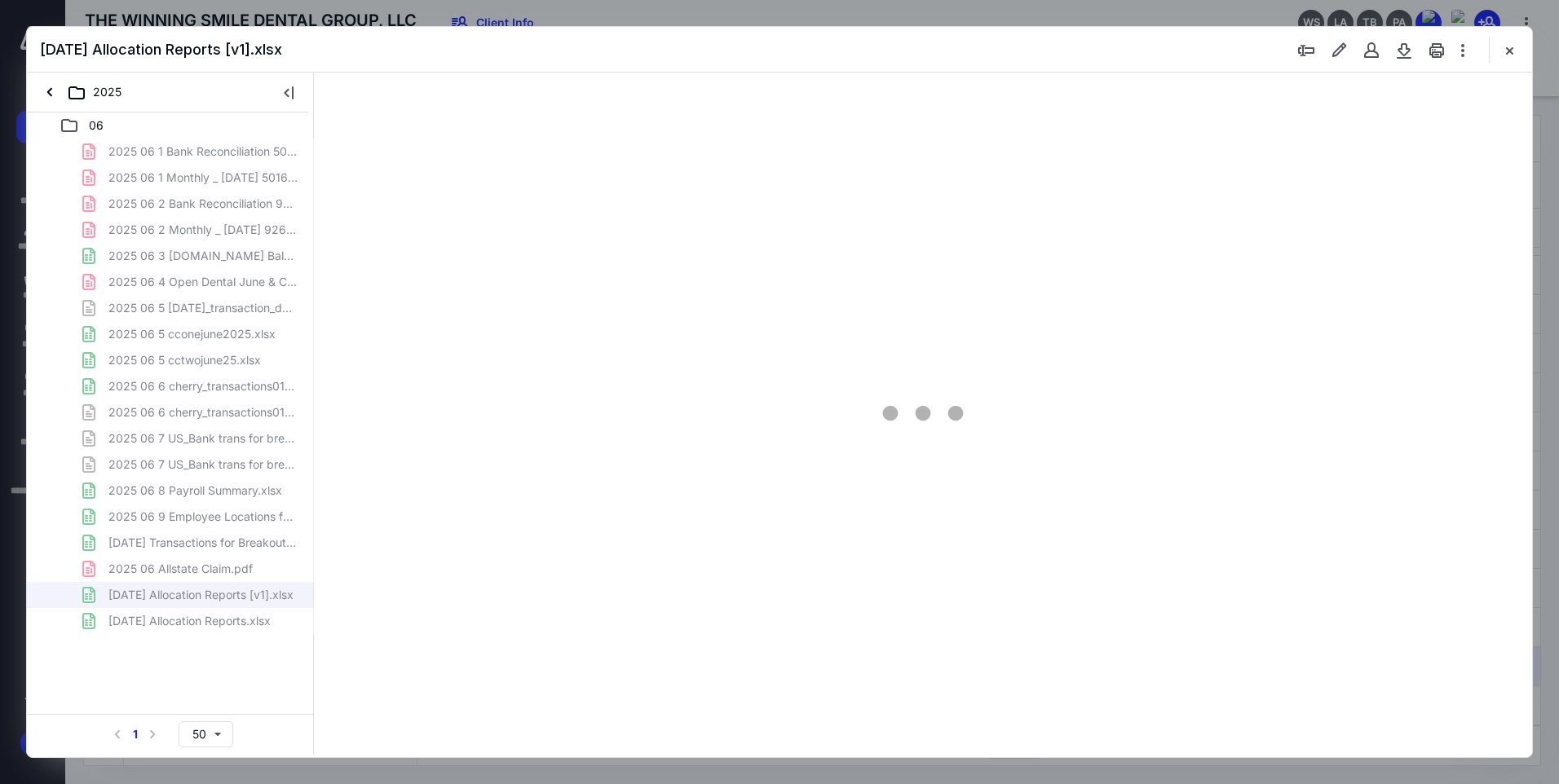 scroll, scrollTop: 66, scrollLeft: 64, axis: both 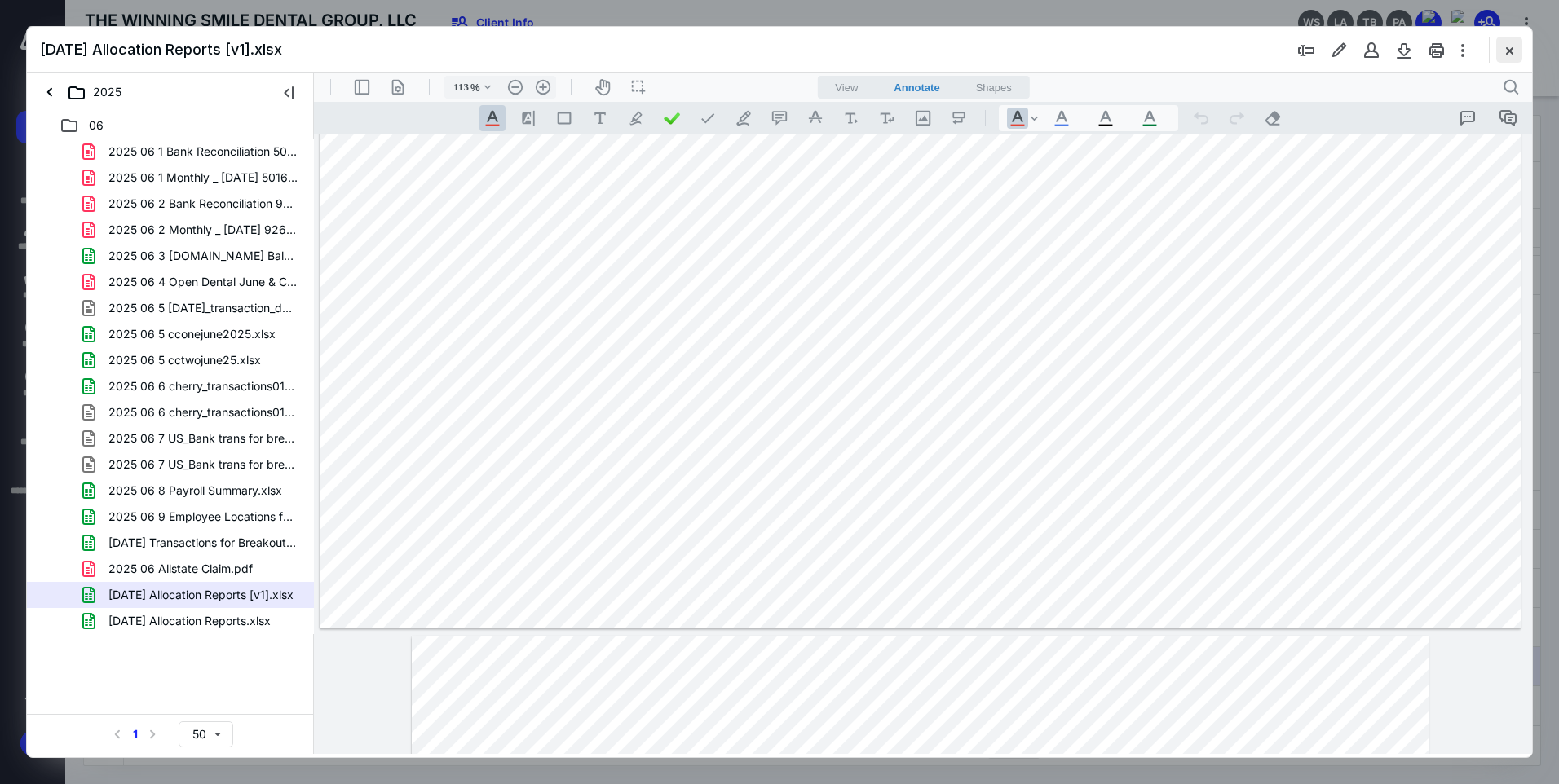 click at bounding box center (1509, 50) 